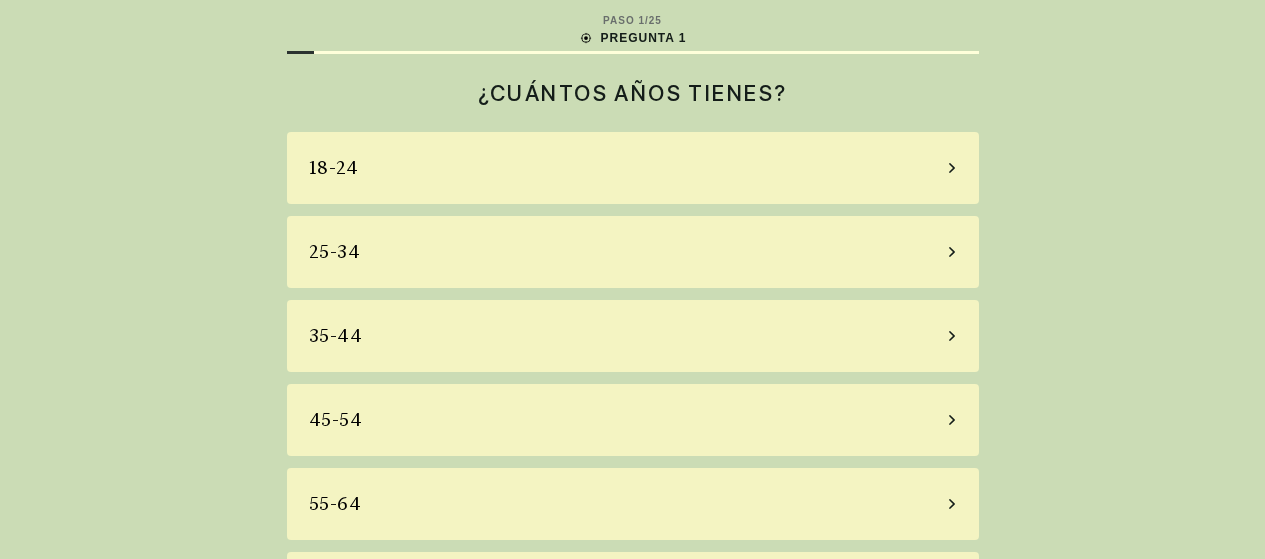 scroll, scrollTop: 0, scrollLeft: 0, axis: both 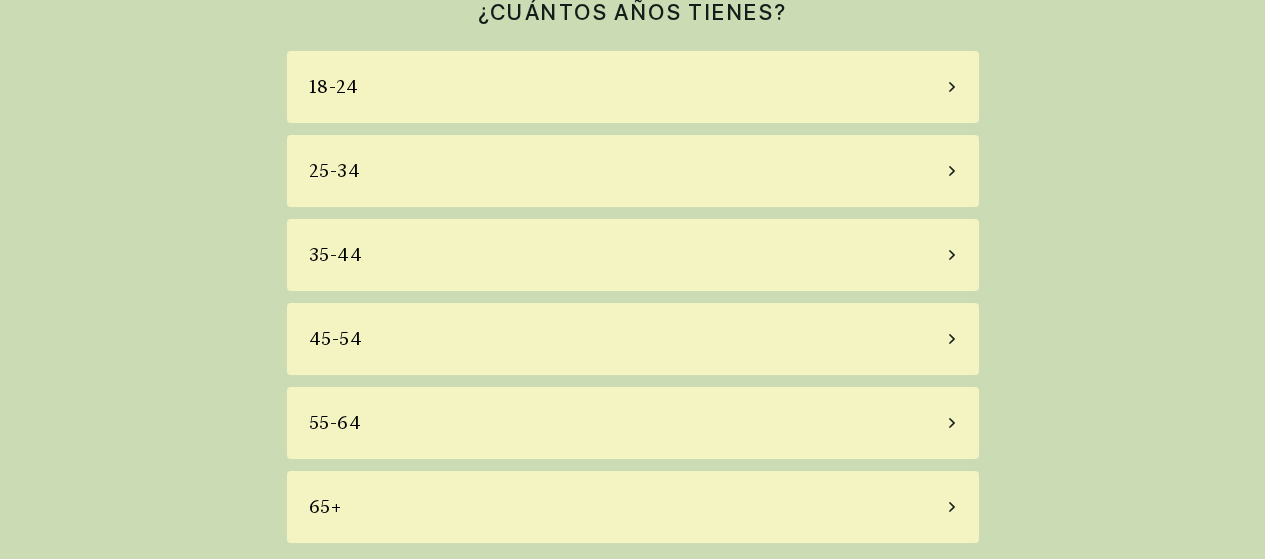 click on "35-44" at bounding box center (336, 255) 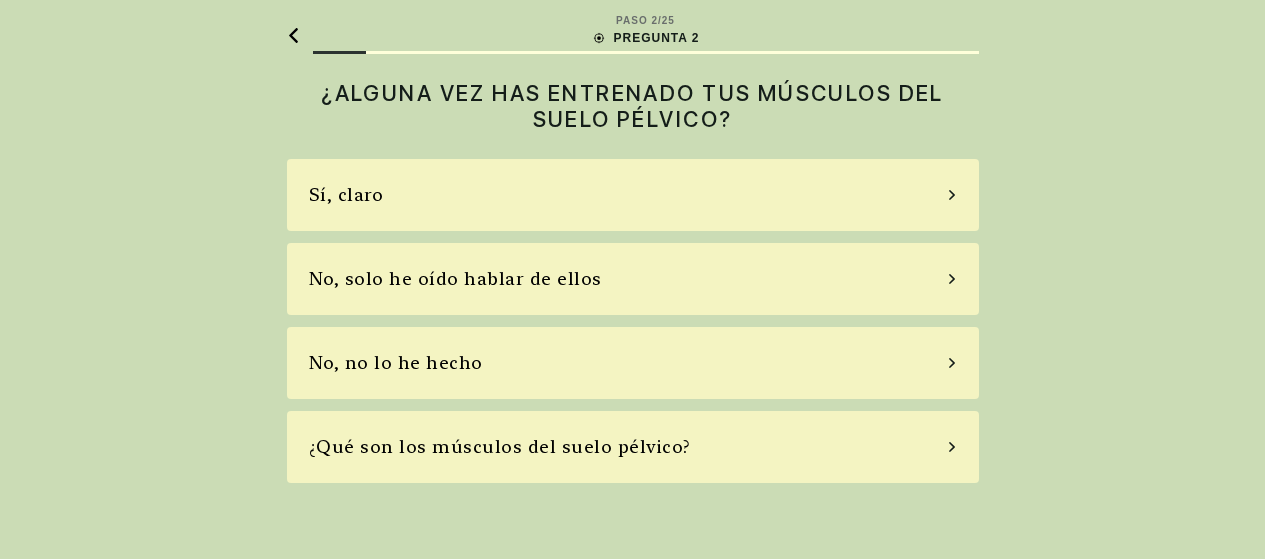 scroll, scrollTop: 0, scrollLeft: 0, axis: both 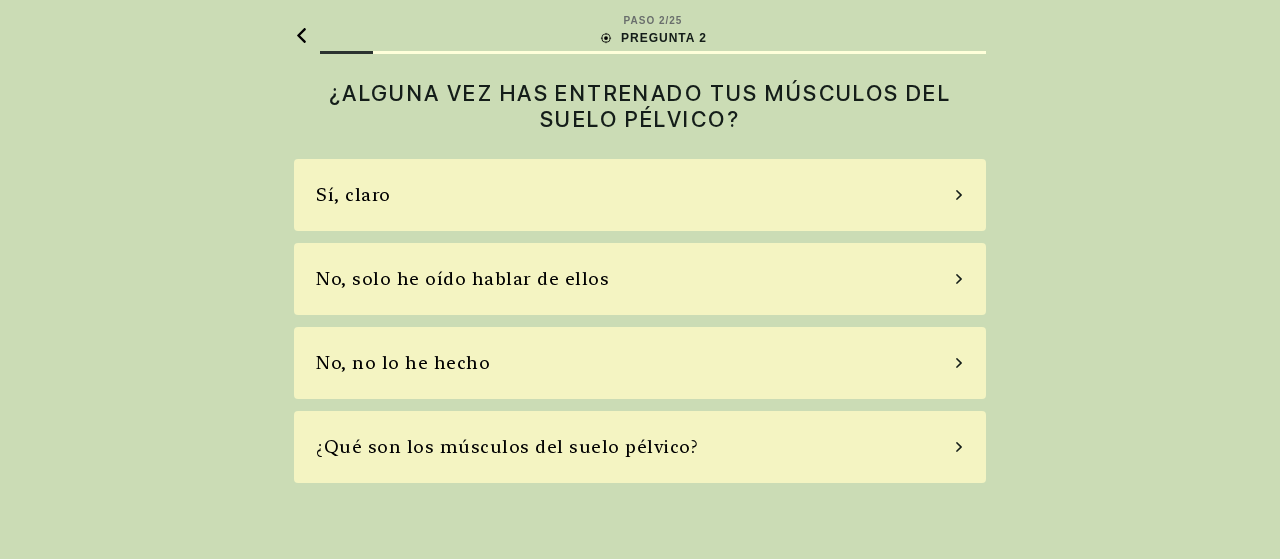 click on "¿Qué son los músculos del suelo pélvico?" at bounding box center (507, 447) 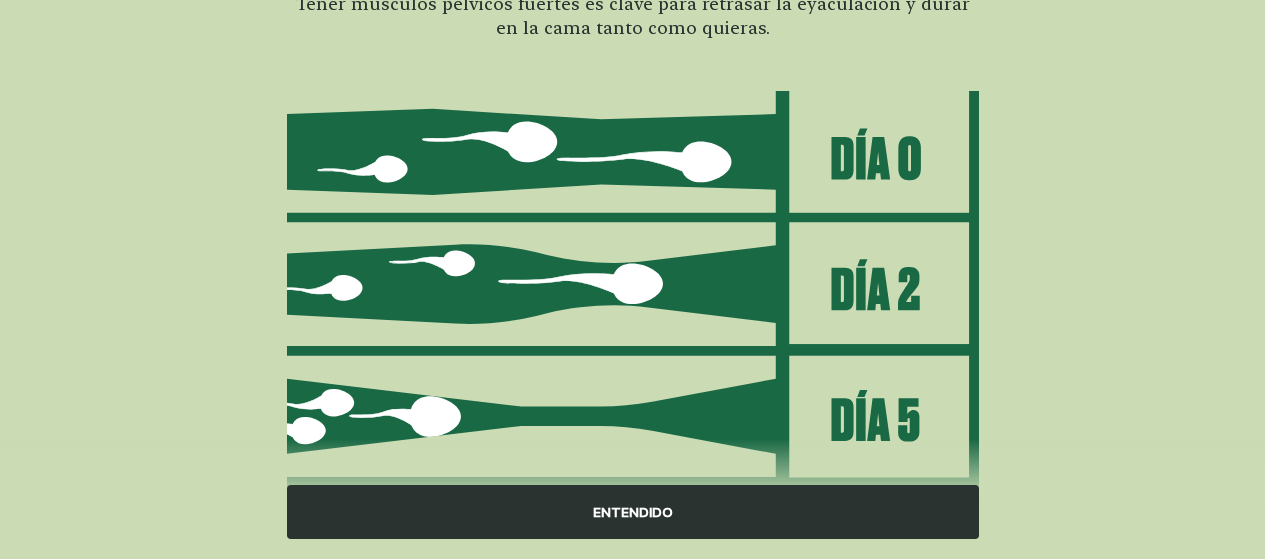 scroll, scrollTop: 369, scrollLeft: 0, axis: vertical 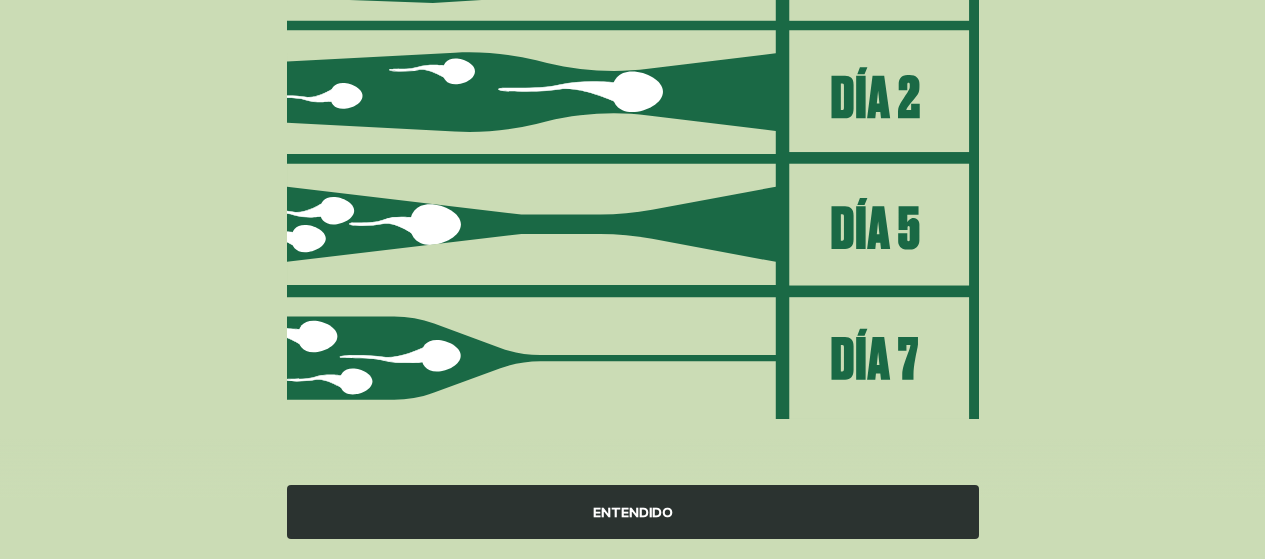 click on "ENTENDIDO" at bounding box center (633, 512) 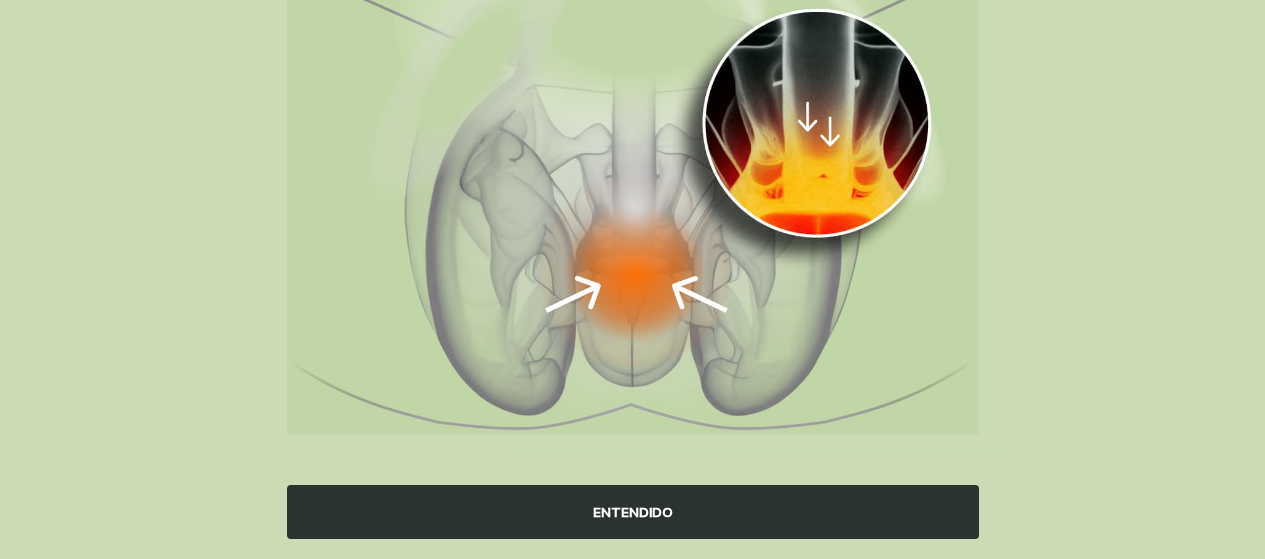 scroll, scrollTop: 292, scrollLeft: 0, axis: vertical 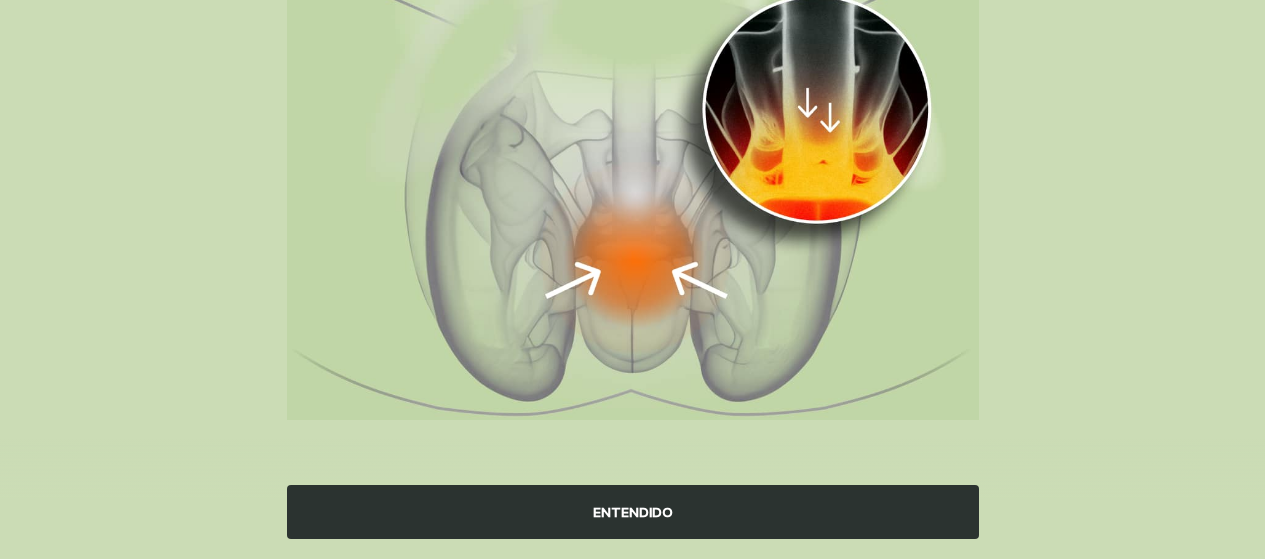 click on "ENTENDIDO" at bounding box center [633, 512] 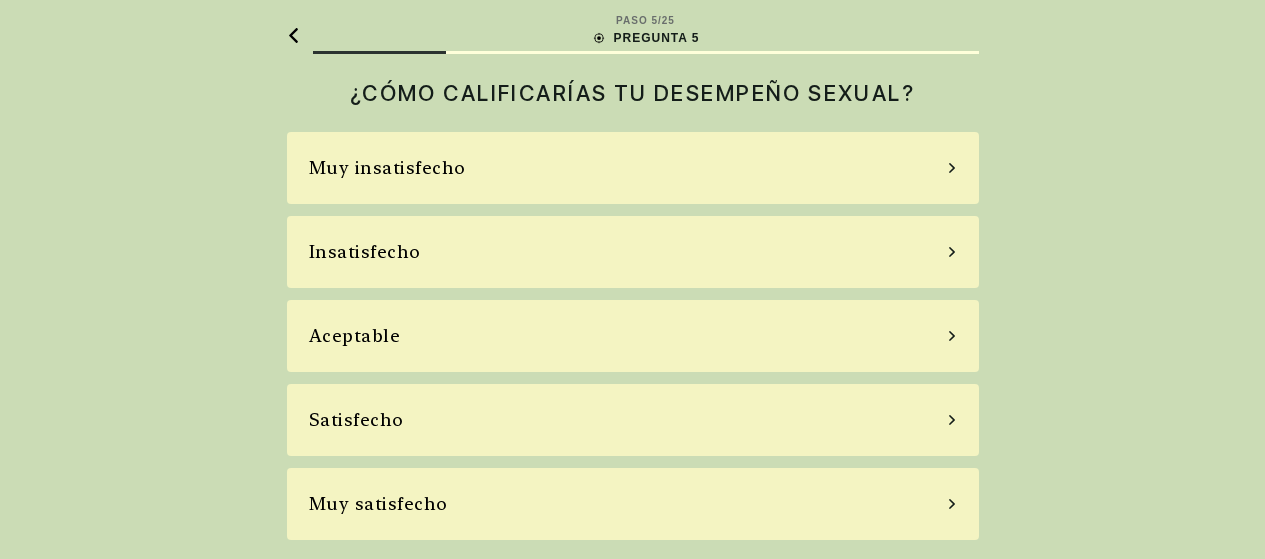 scroll, scrollTop: 0, scrollLeft: 0, axis: both 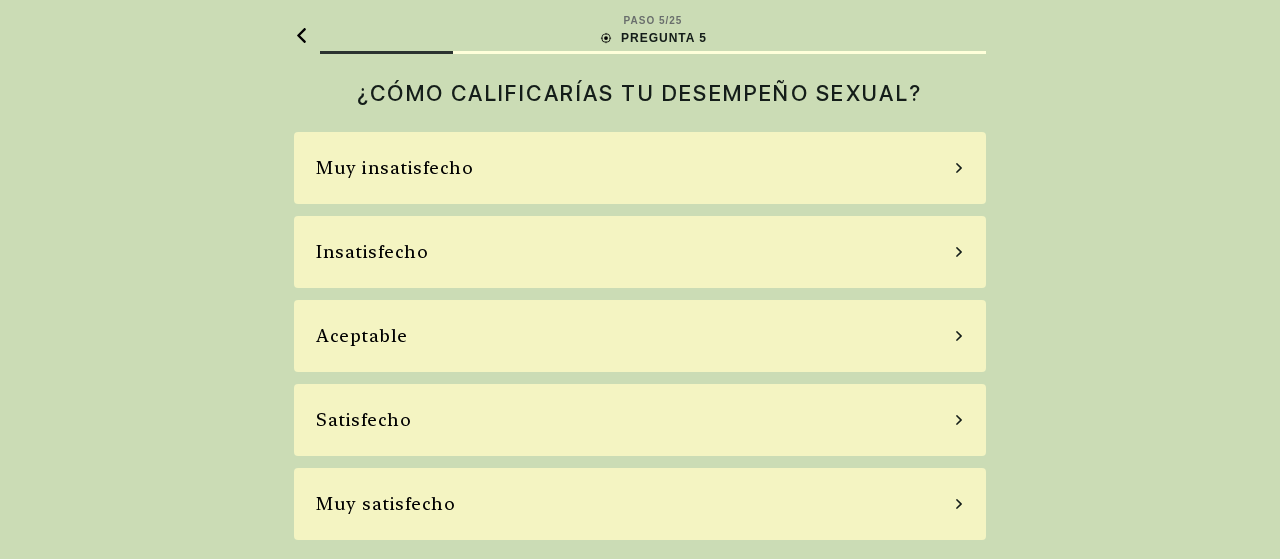 click on "Muy insatisfecho" at bounding box center [394, 168] 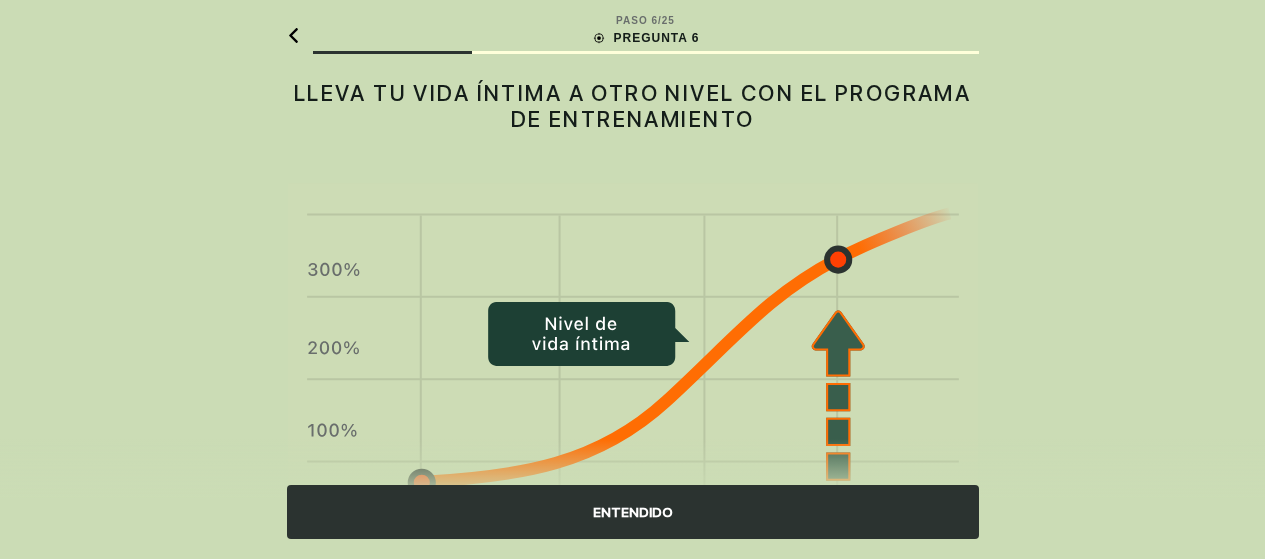 click on "ENTENDIDO" at bounding box center [633, 512] 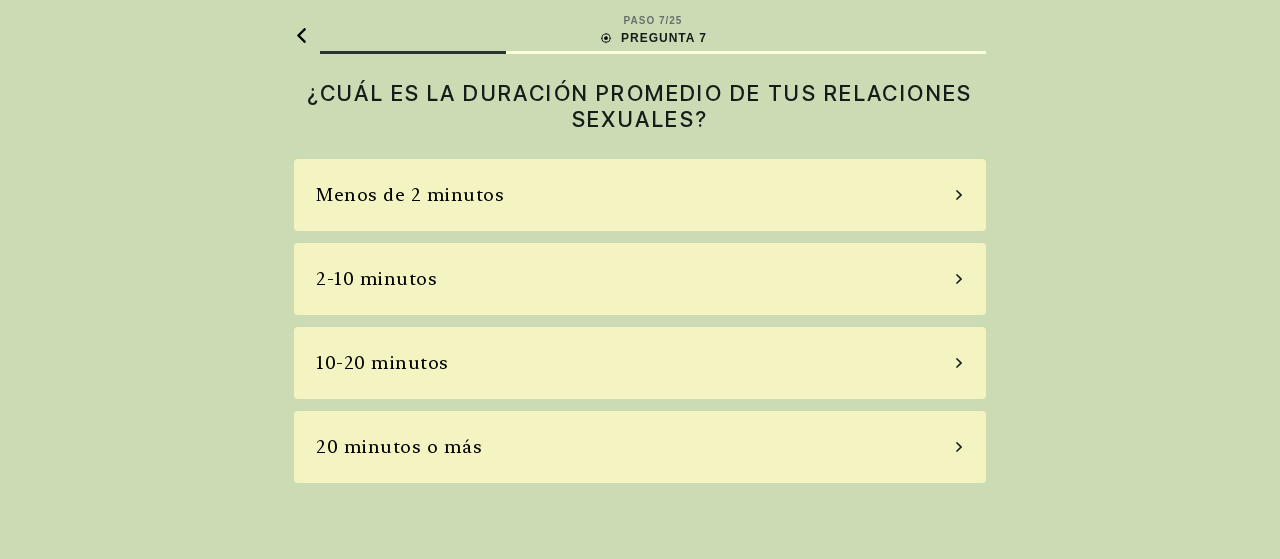 click on "20 minutos o más" at bounding box center (399, 447) 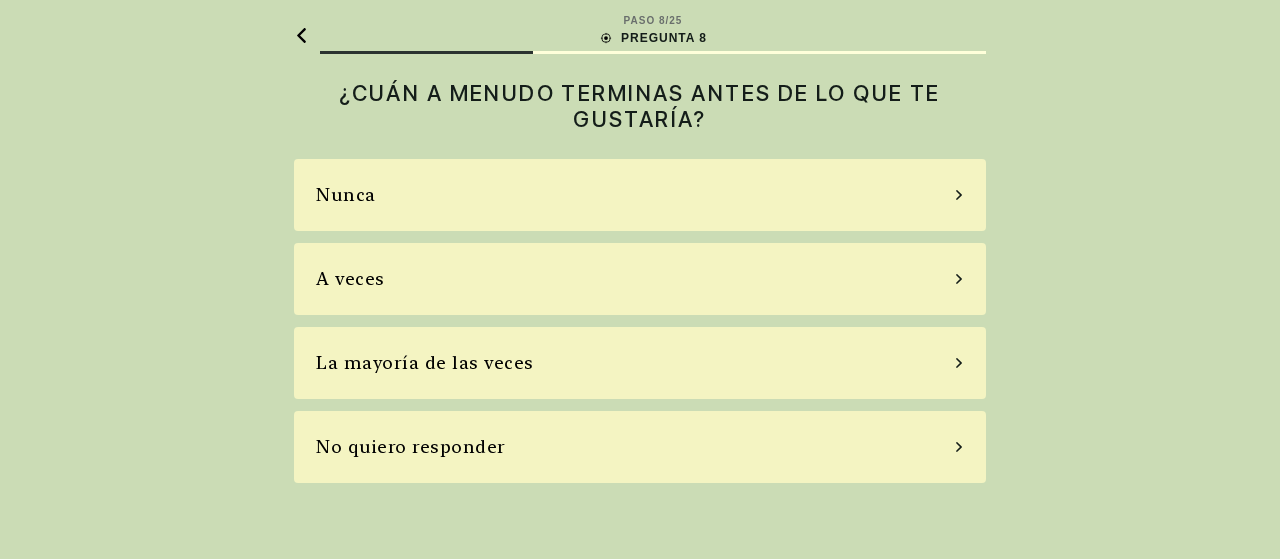 click on "Nunca" at bounding box center (346, 195) 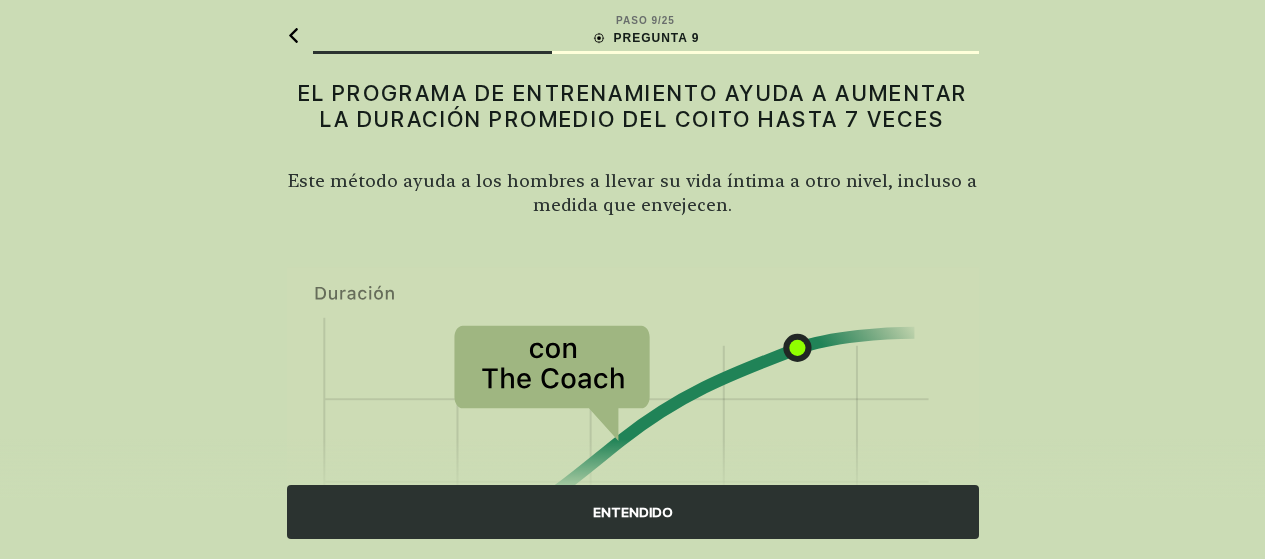 click on "ENTENDIDO" at bounding box center [633, 512] 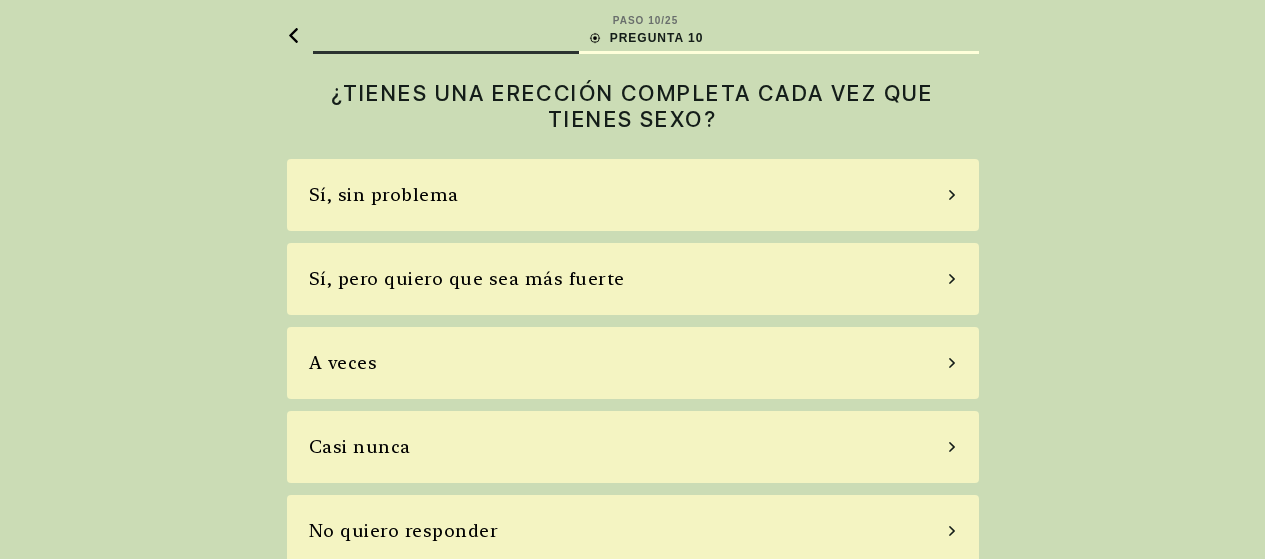 click on "Sí, sin problema" at bounding box center [384, 195] 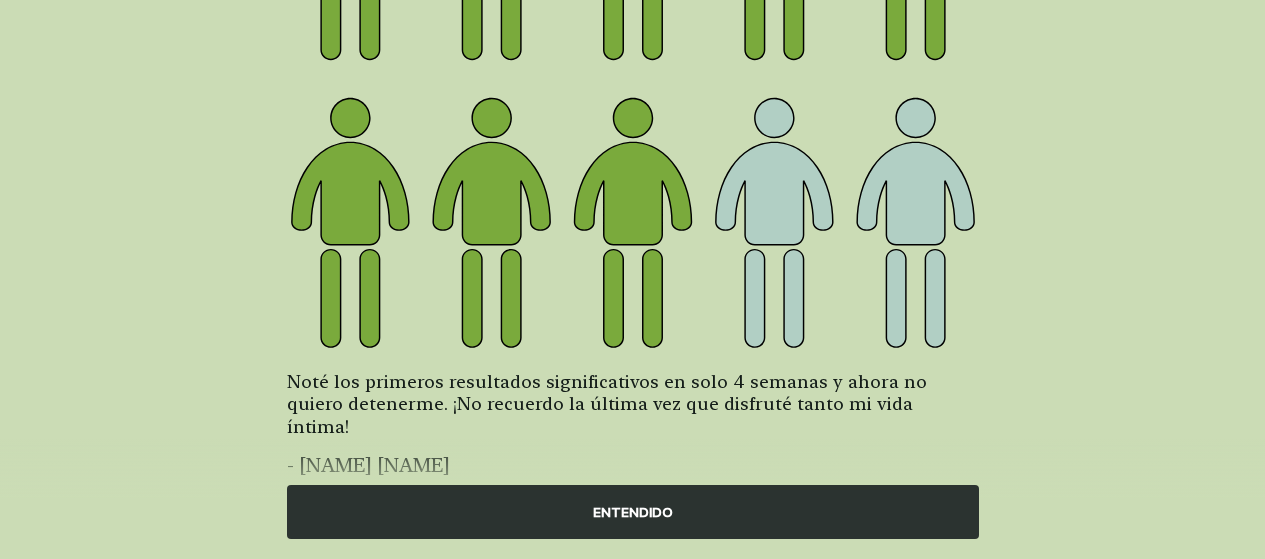 scroll, scrollTop: 400, scrollLeft: 0, axis: vertical 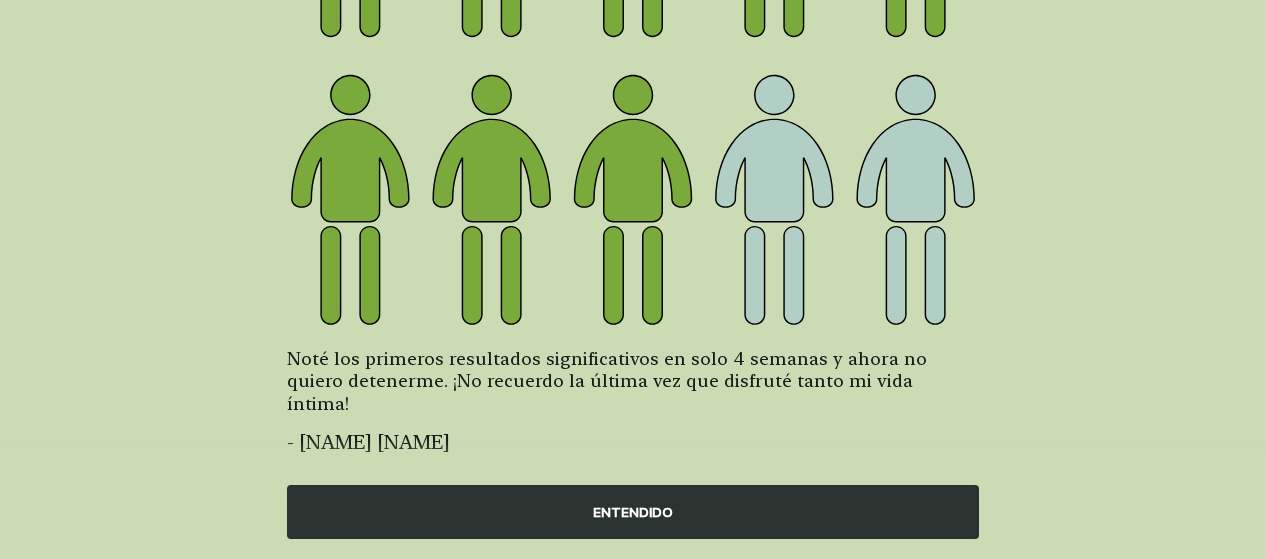 click on "ENTENDIDO" at bounding box center (633, 512) 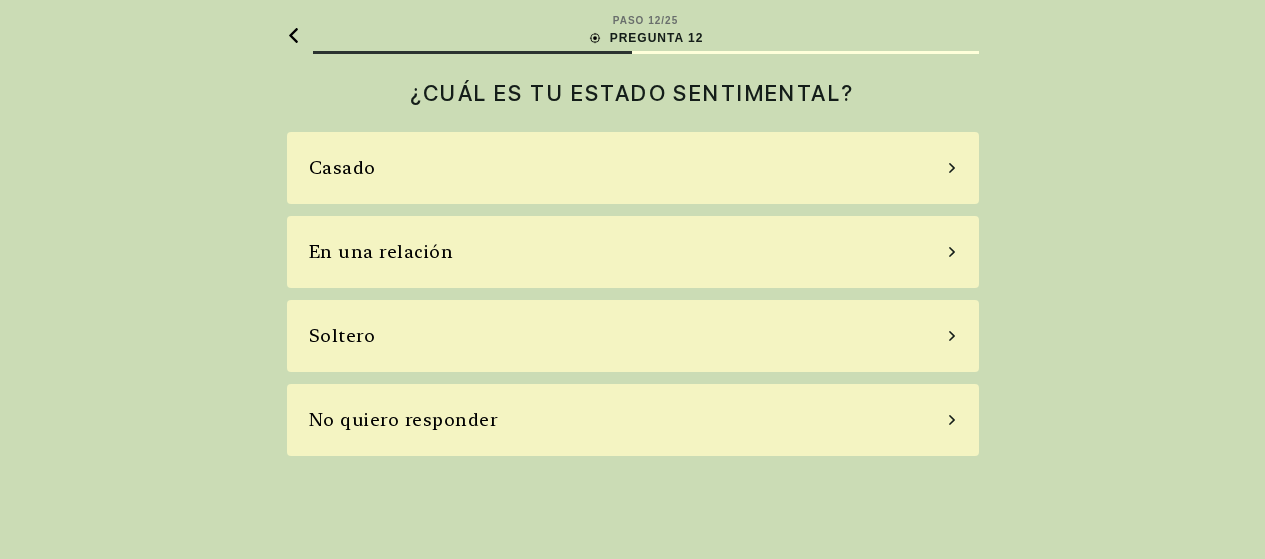 scroll, scrollTop: 0, scrollLeft: 0, axis: both 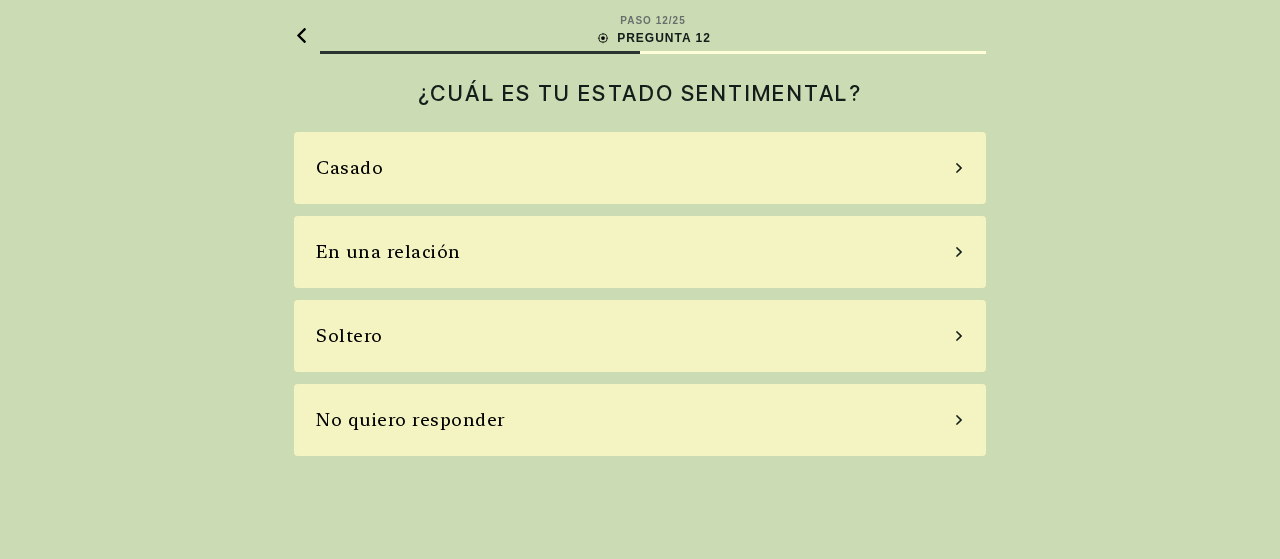 click on "Casado" at bounding box center [349, 168] 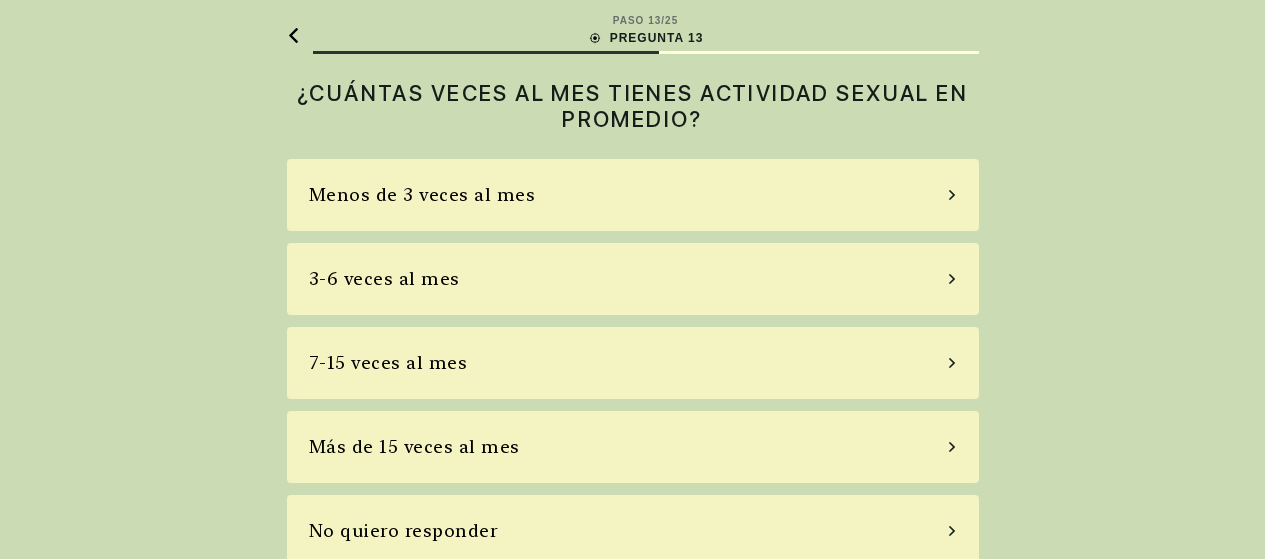 scroll, scrollTop: 24, scrollLeft: 0, axis: vertical 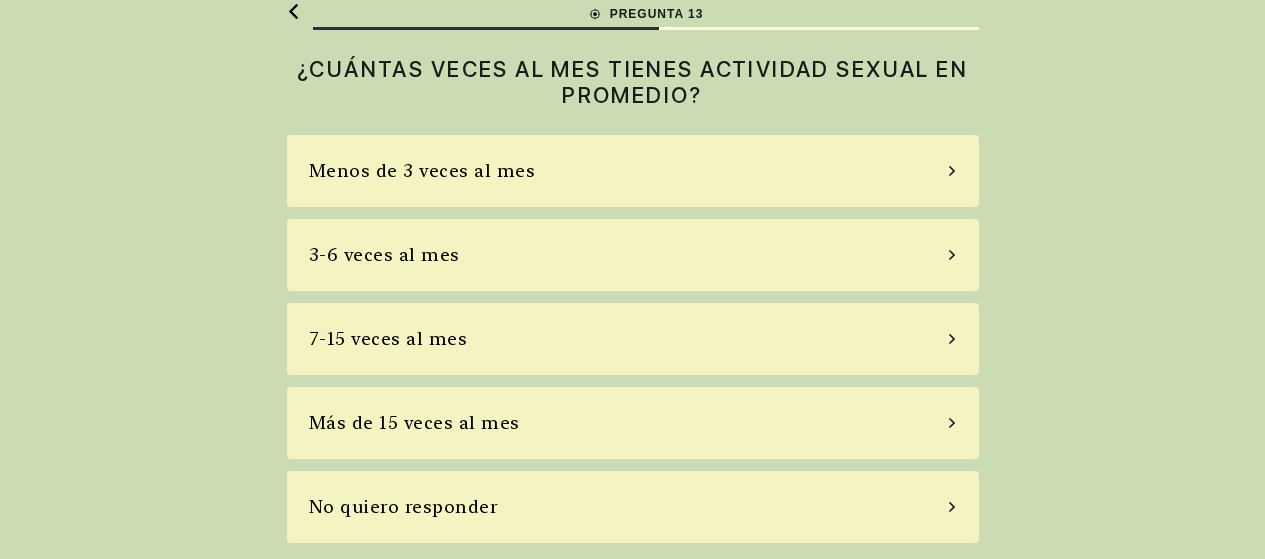 click on "7-15 veces al mes" at bounding box center [388, 339] 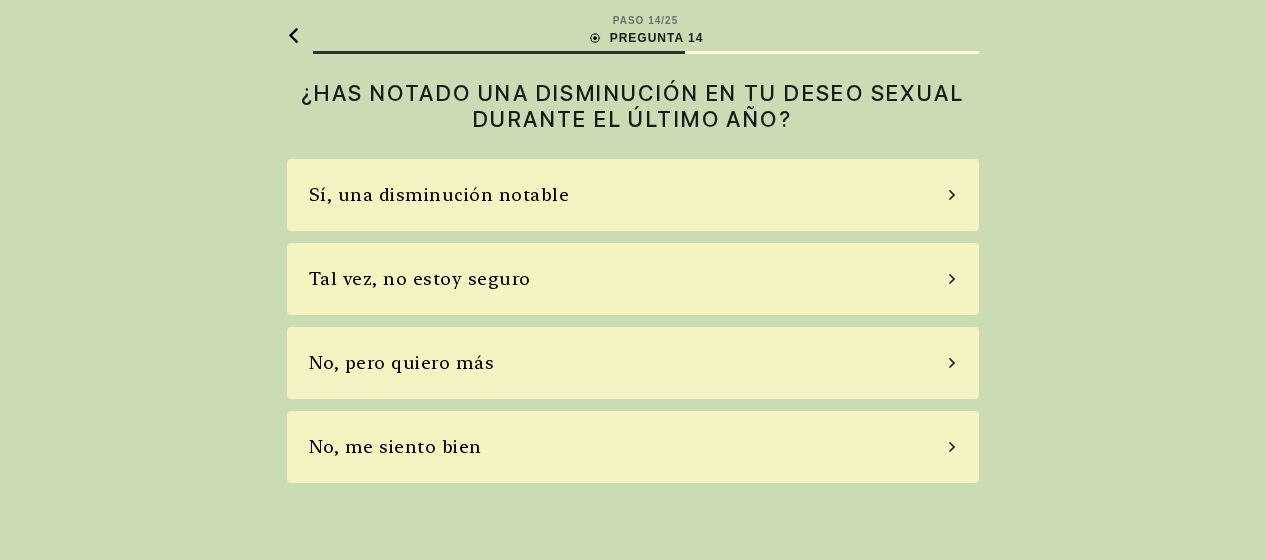 scroll, scrollTop: 0, scrollLeft: 0, axis: both 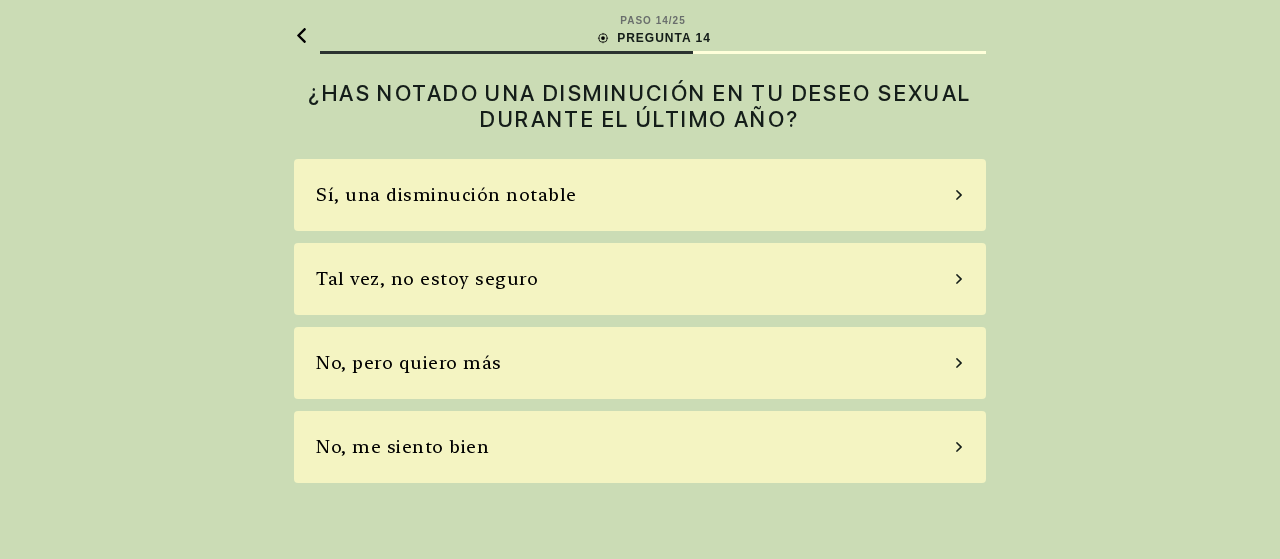 click on "Tal vez, no estoy seguro" at bounding box center (427, 279) 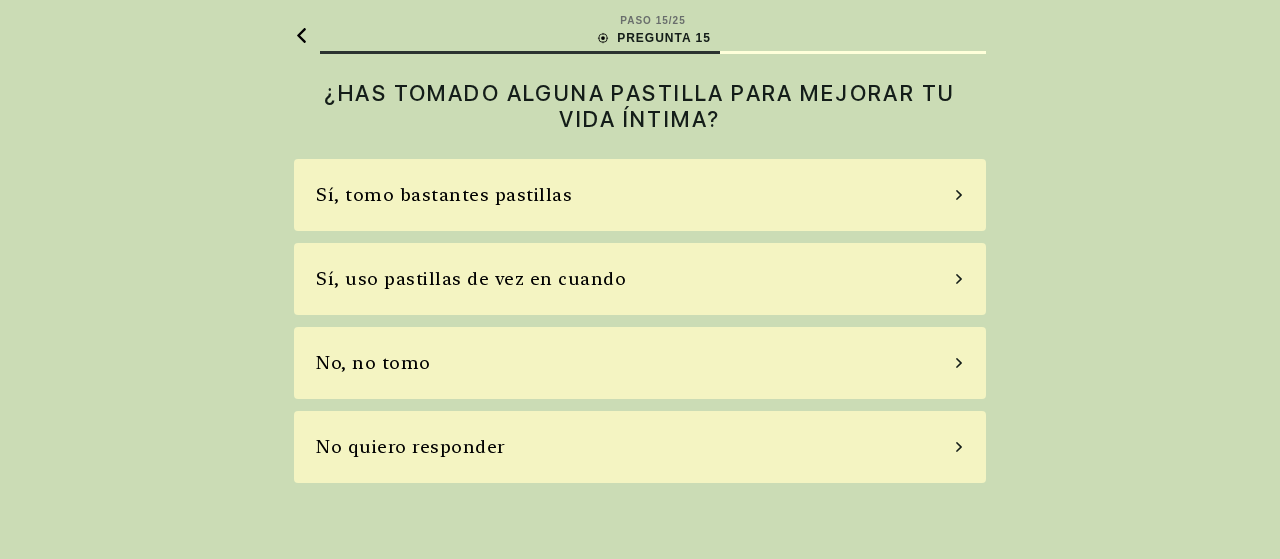 click on "Sí, uso pastillas de vez en cuando" at bounding box center [471, 279] 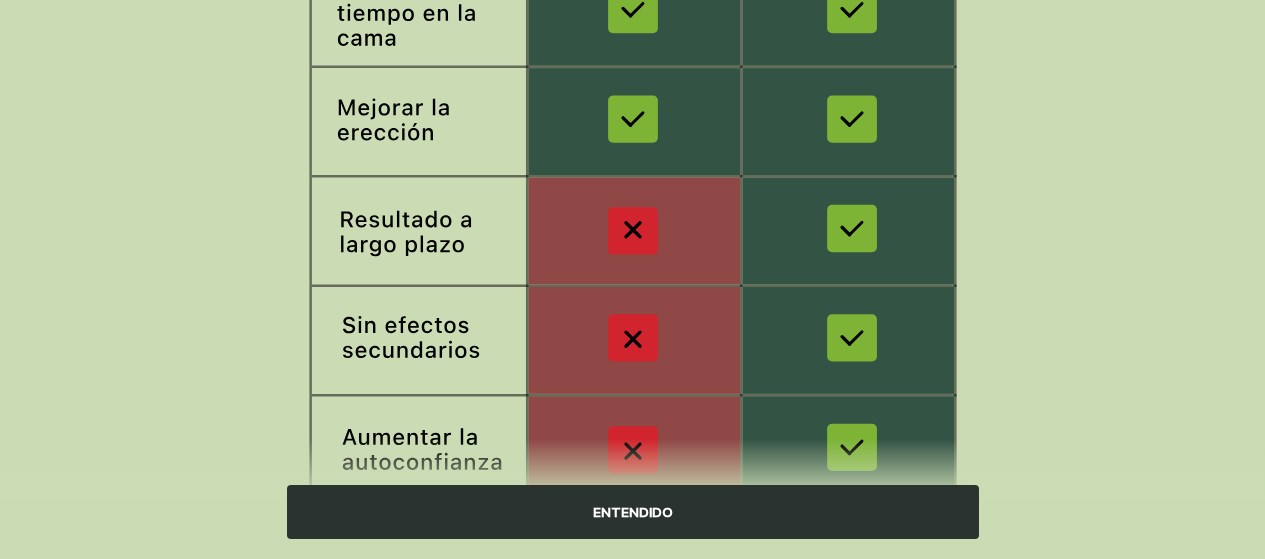 scroll, scrollTop: 497, scrollLeft: 0, axis: vertical 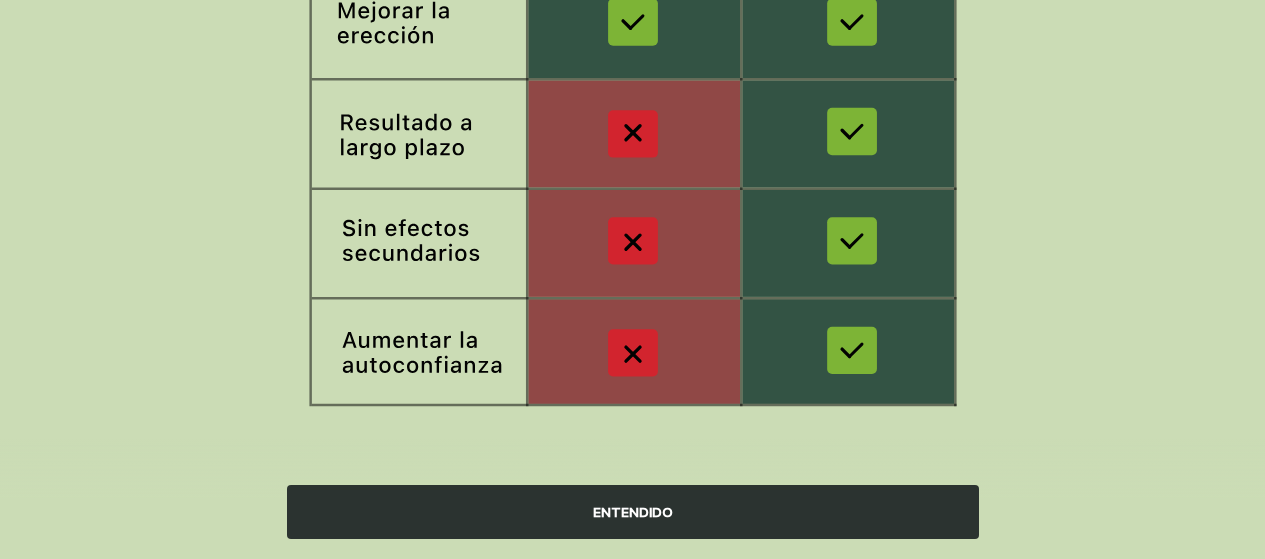 click on "ENTENDIDO" at bounding box center (633, 512) 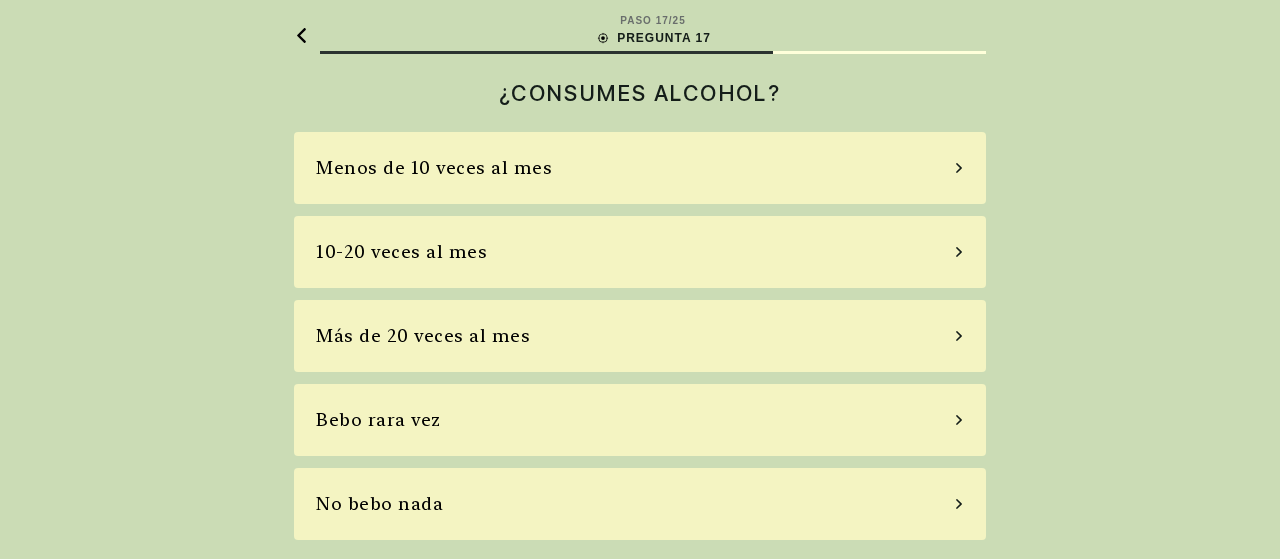 click on "No bebo nada" at bounding box center (379, 504) 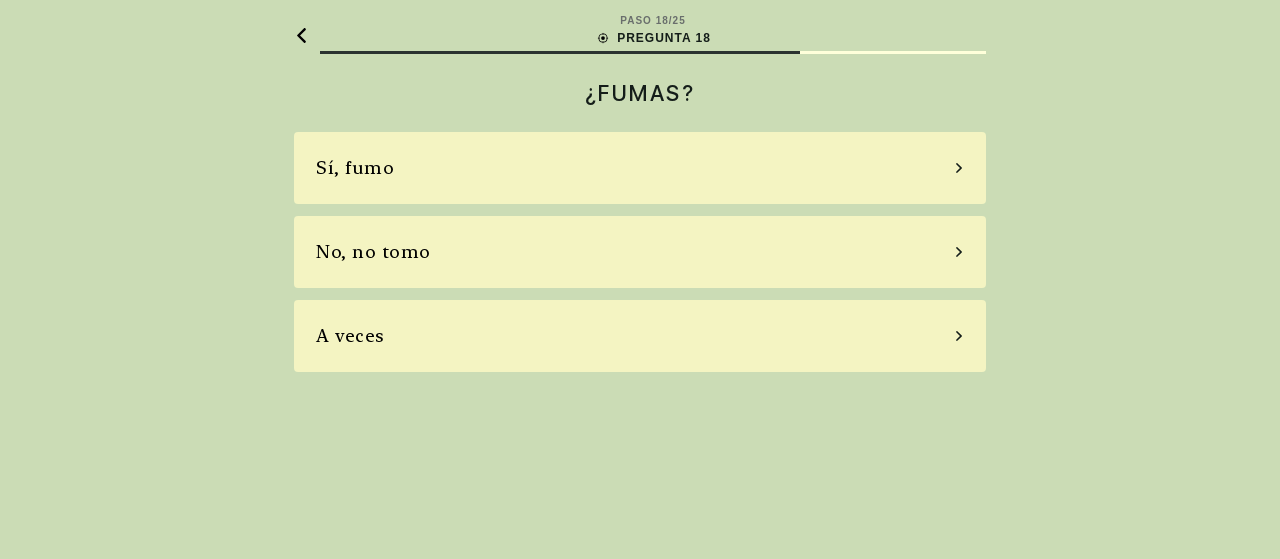 click on "No, no tomo" at bounding box center [373, 252] 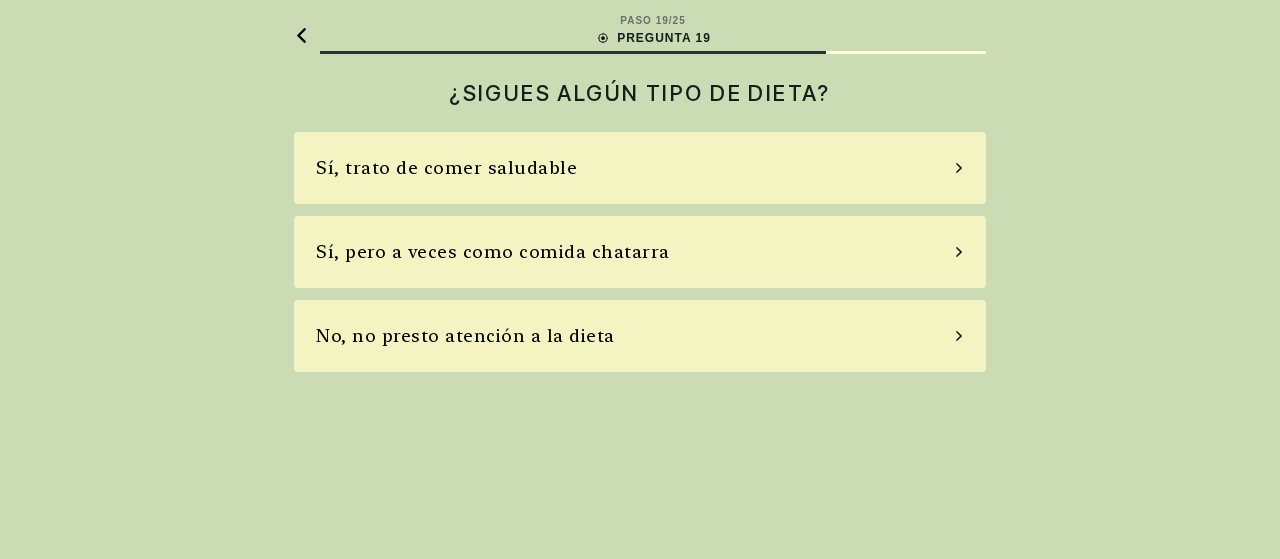 click on "Sí, trato de comer saludable" at bounding box center (446, 168) 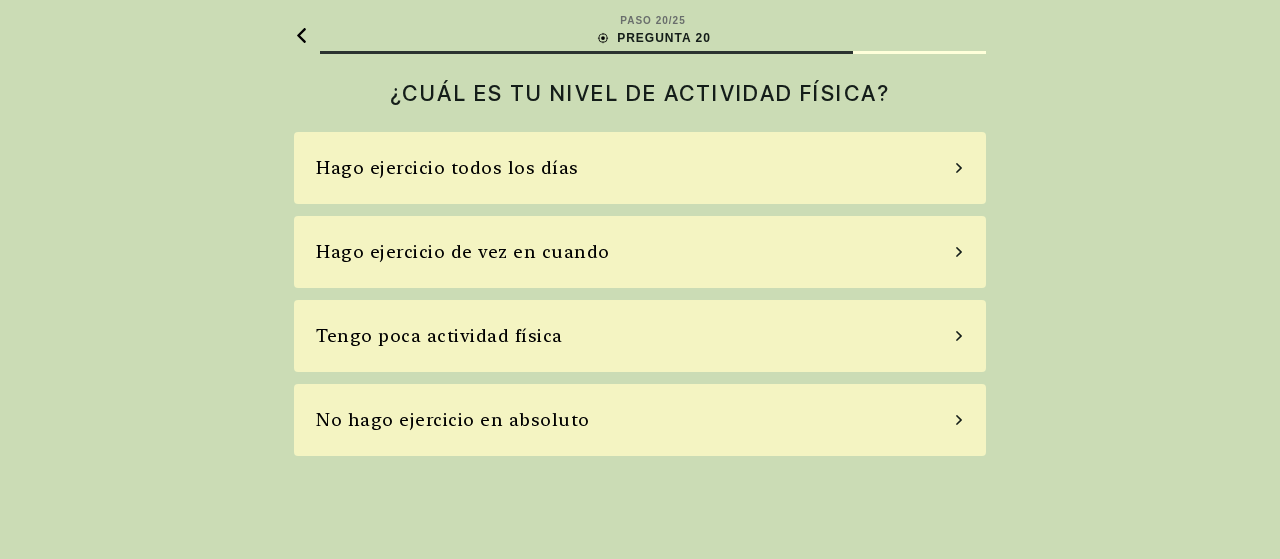 click on "Hago ejercicio de vez en cuando" at bounding box center [463, 252] 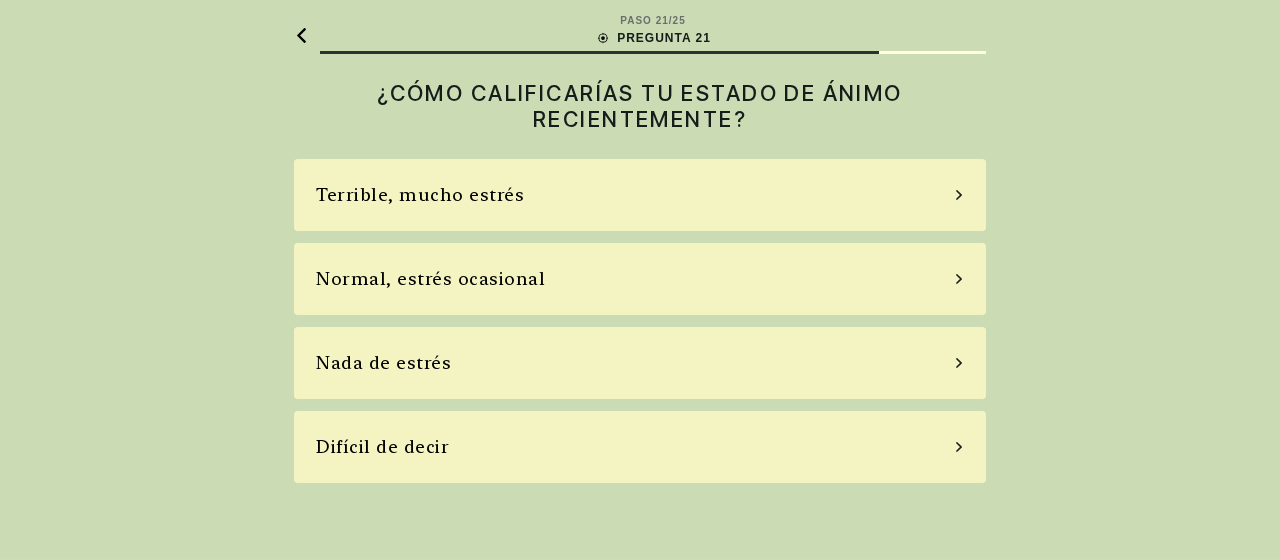 click on "Normal, estrés ocasional" at bounding box center (430, 279) 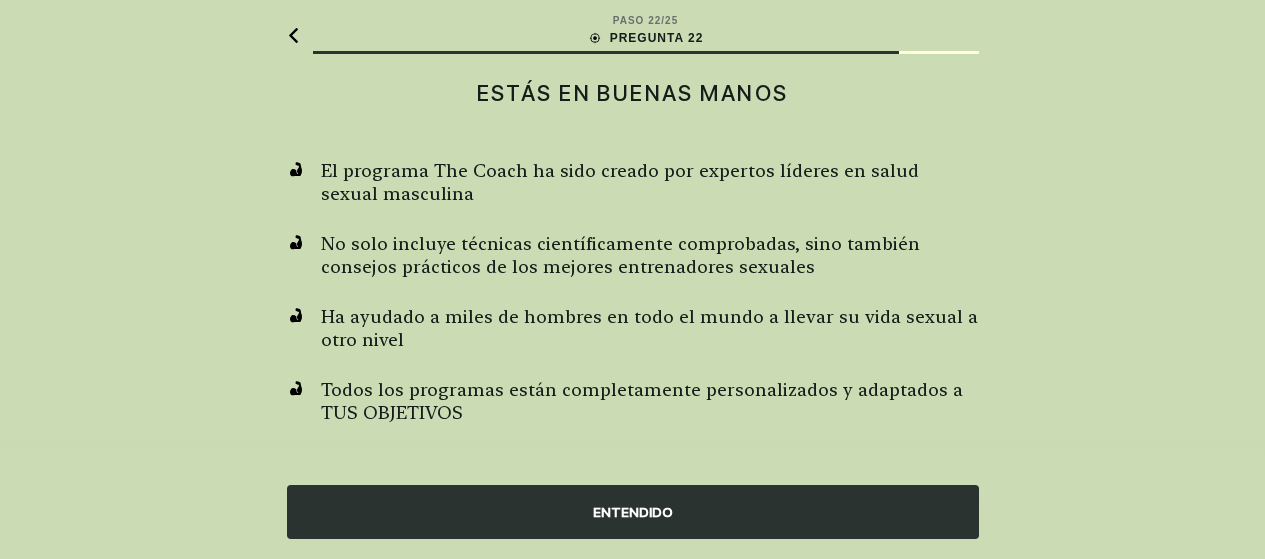 scroll, scrollTop: 1, scrollLeft: 0, axis: vertical 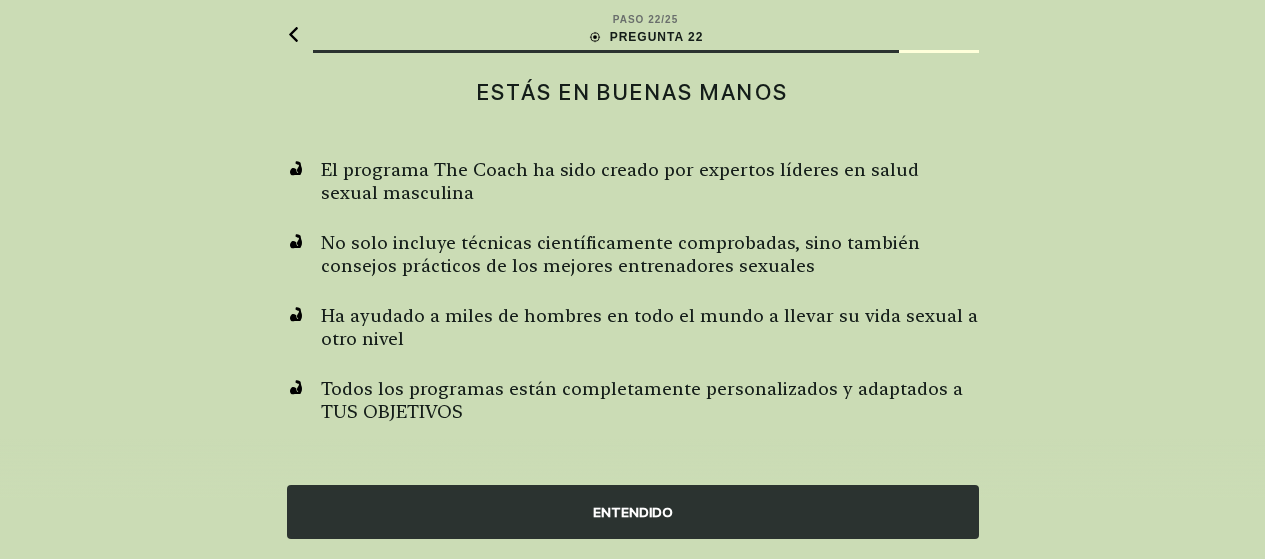 click on "ENTENDIDO" at bounding box center (633, 512) 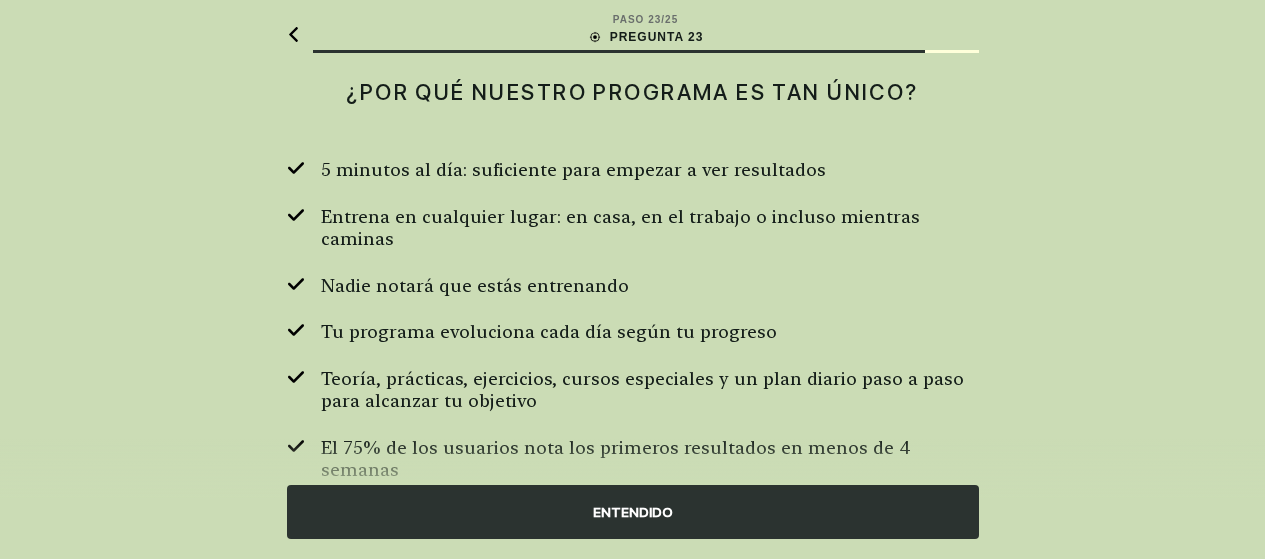 click on "ENTENDIDO" at bounding box center [633, 512] 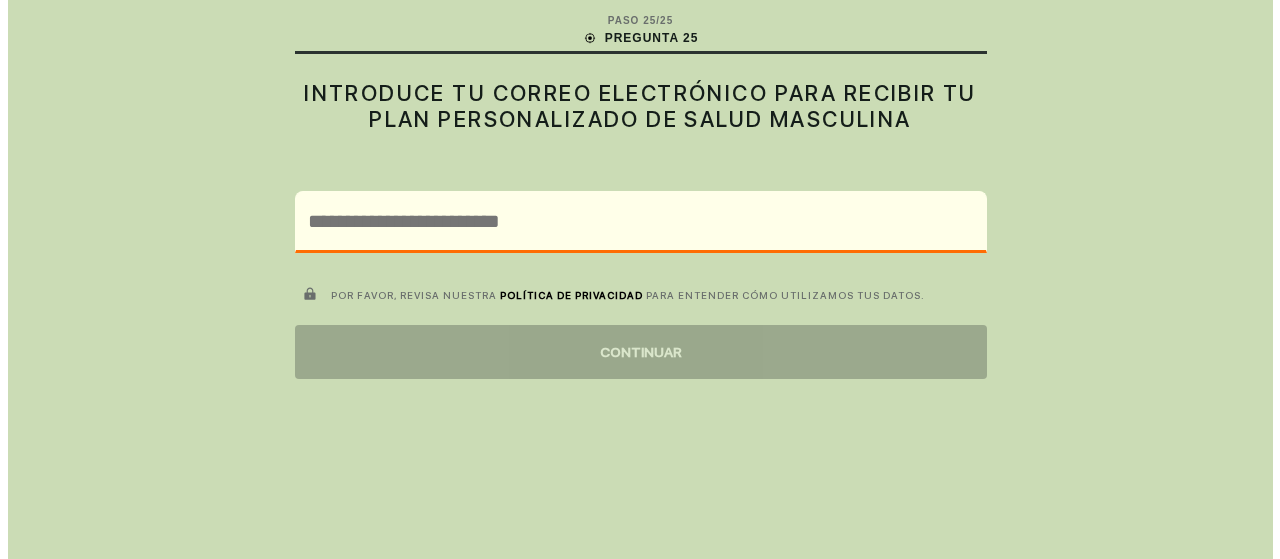 scroll, scrollTop: 0, scrollLeft: 0, axis: both 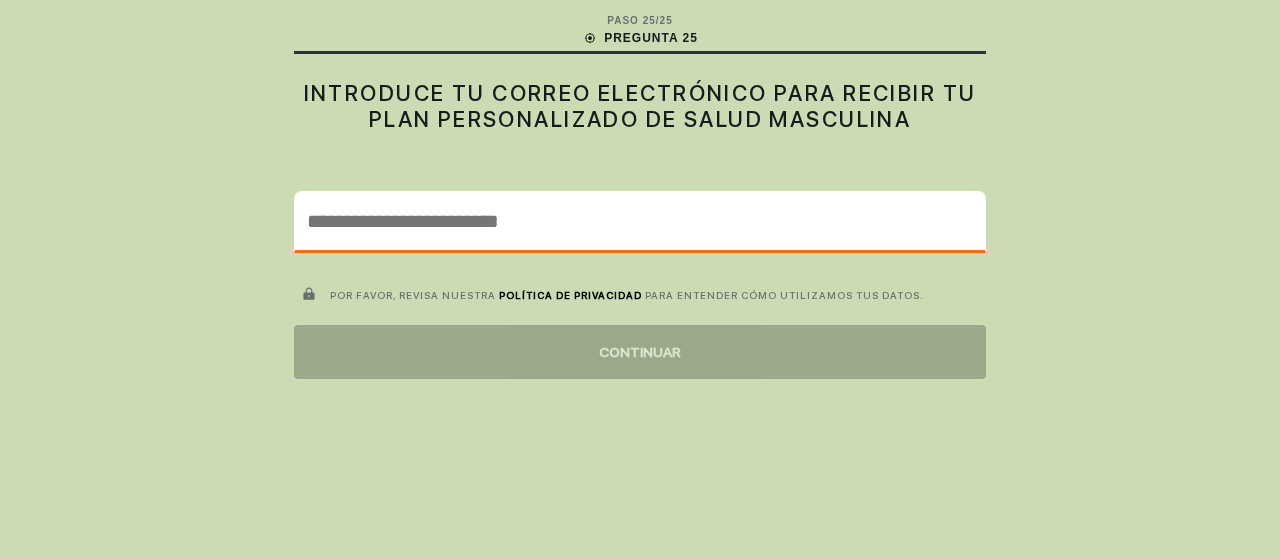 click at bounding box center (640, 221) 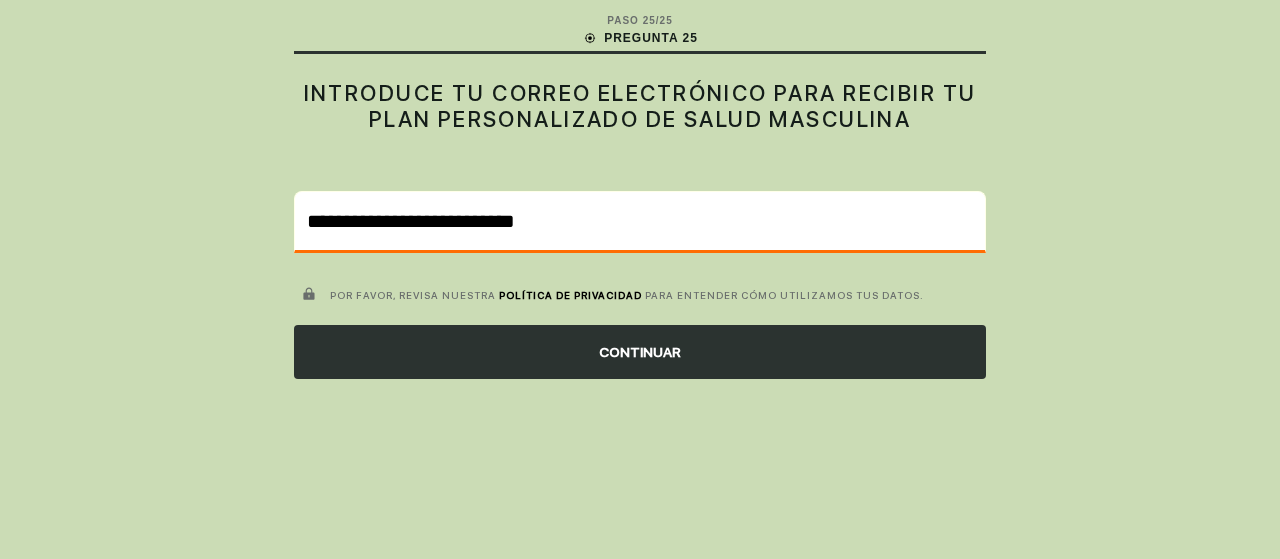 type on "**********" 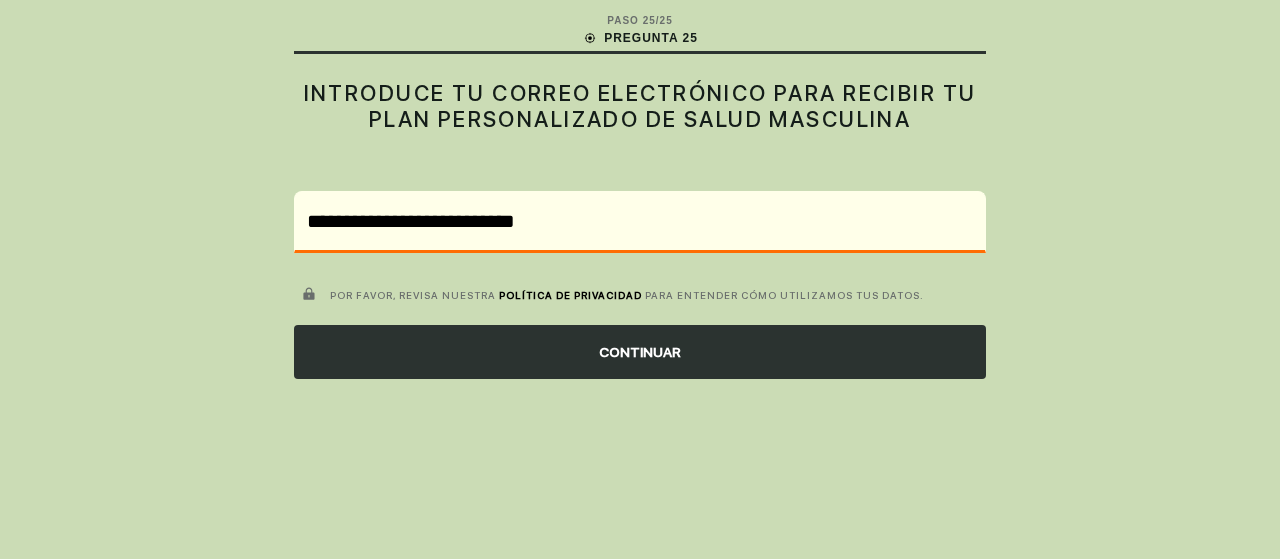 click on "CONTINUAR" at bounding box center (640, 352) 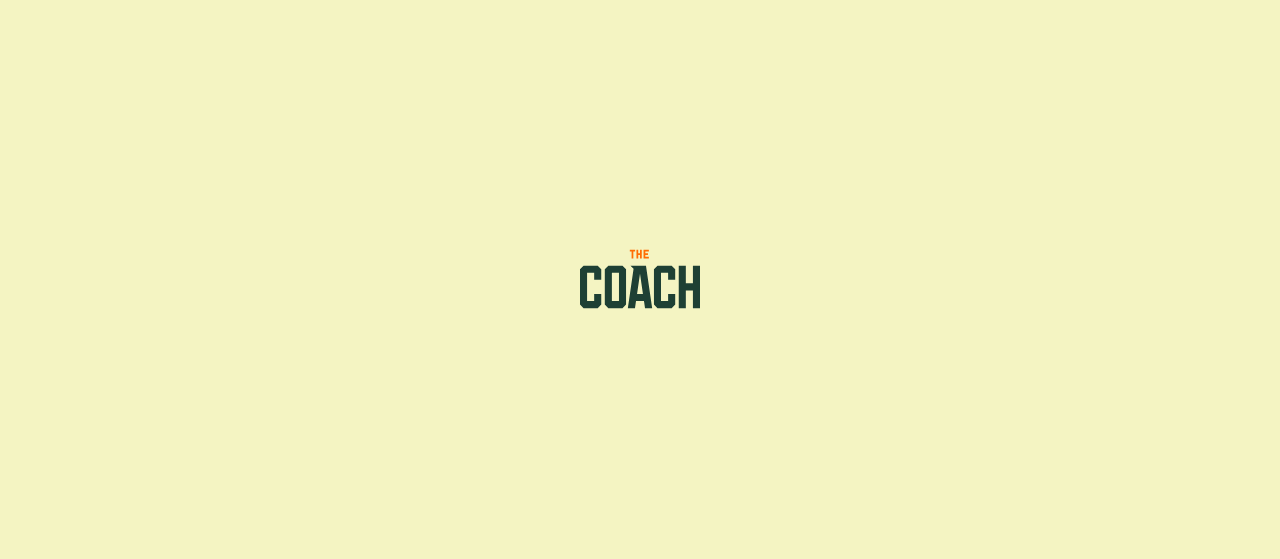 click at bounding box center [640, 279] 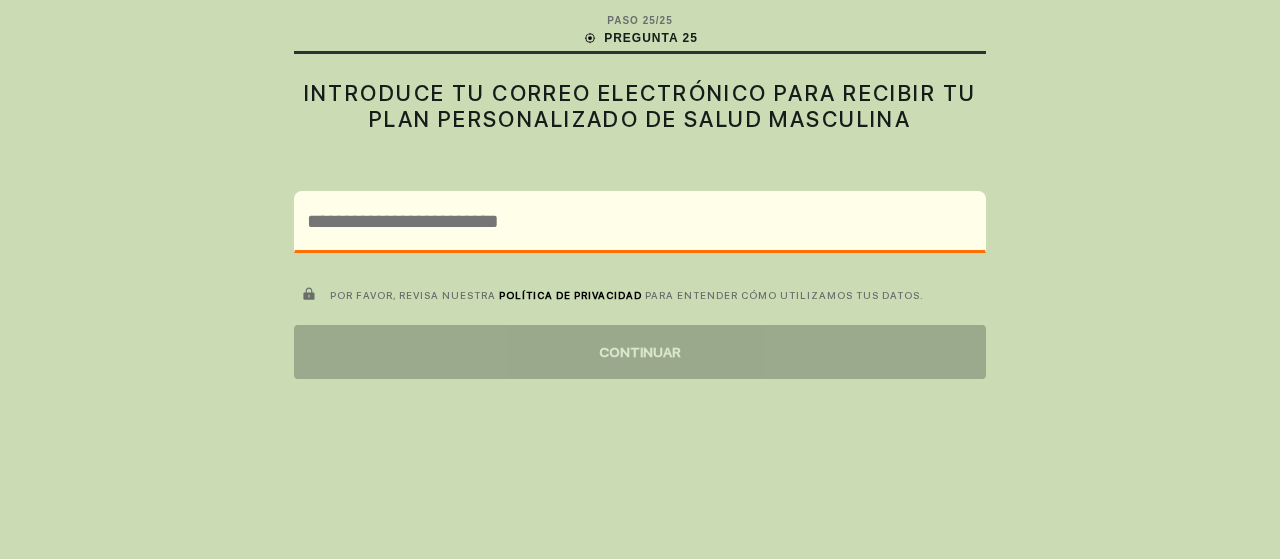 scroll, scrollTop: 0, scrollLeft: 0, axis: both 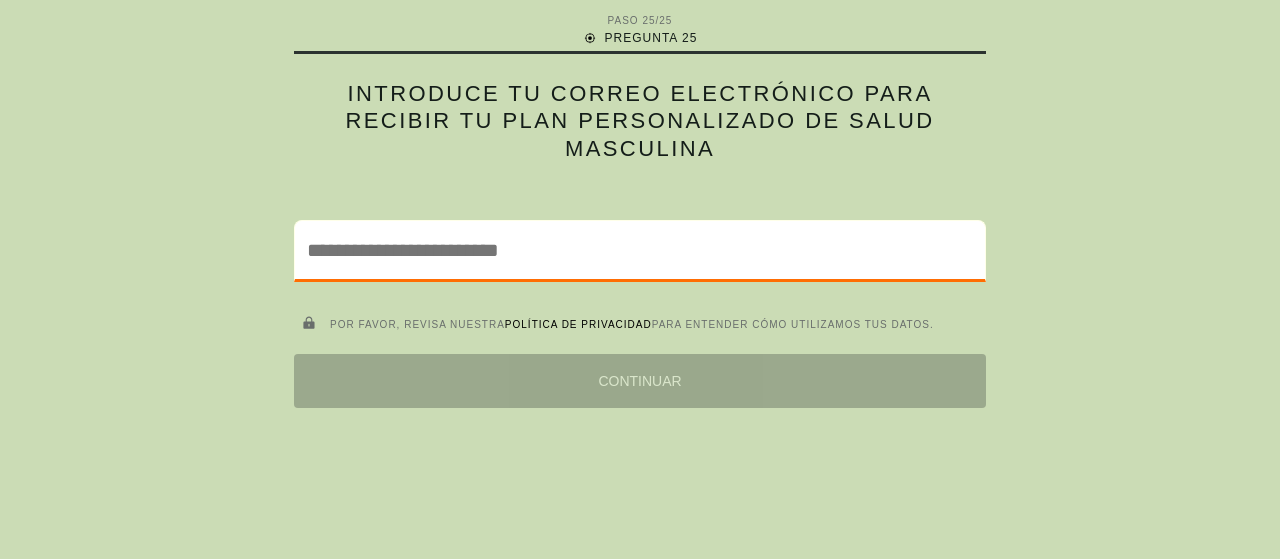 click at bounding box center [640, 250] 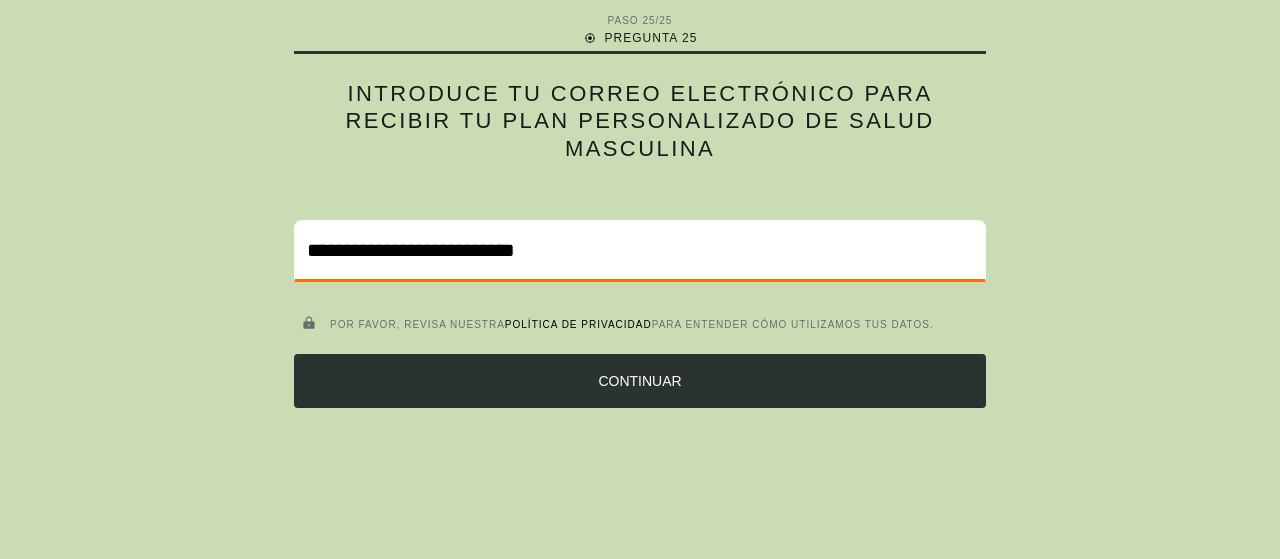 type on "**********" 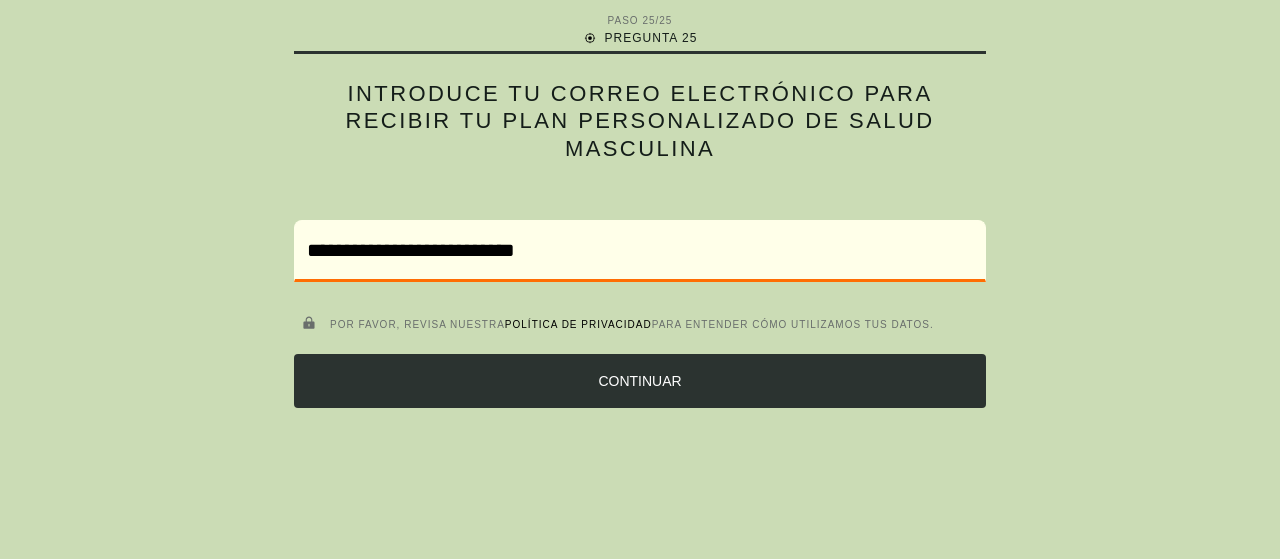 click on "CONTINUAR" at bounding box center (640, 381) 